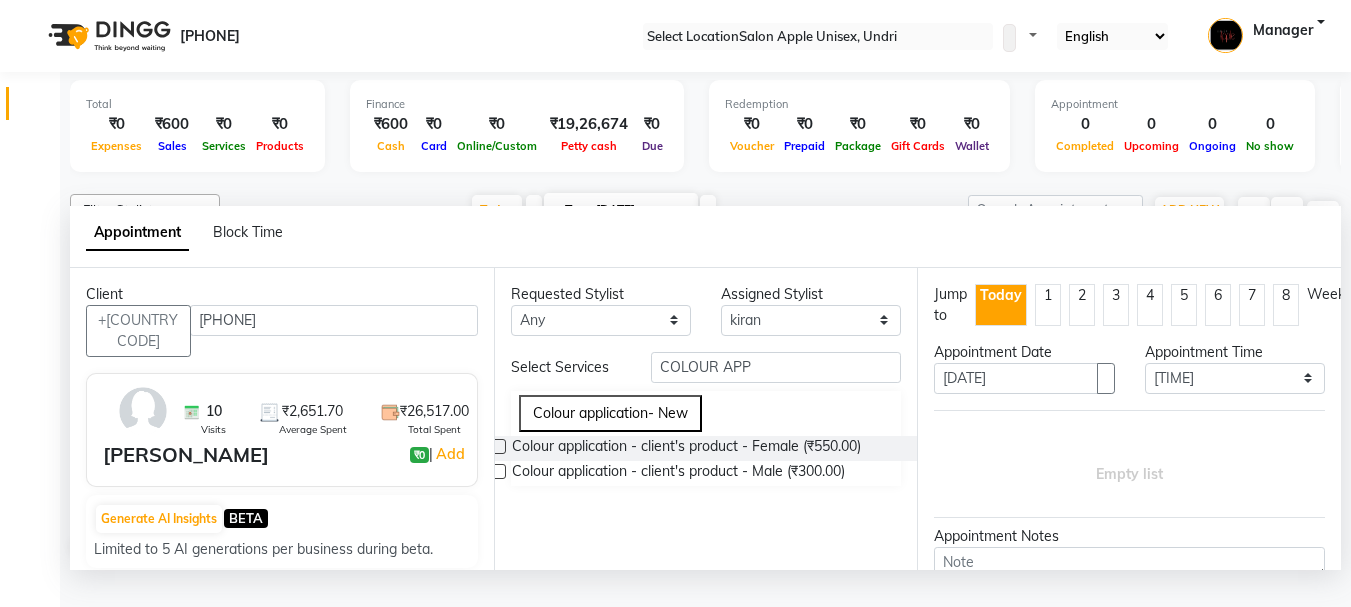 scroll, scrollTop: 1, scrollLeft: 0, axis: vertical 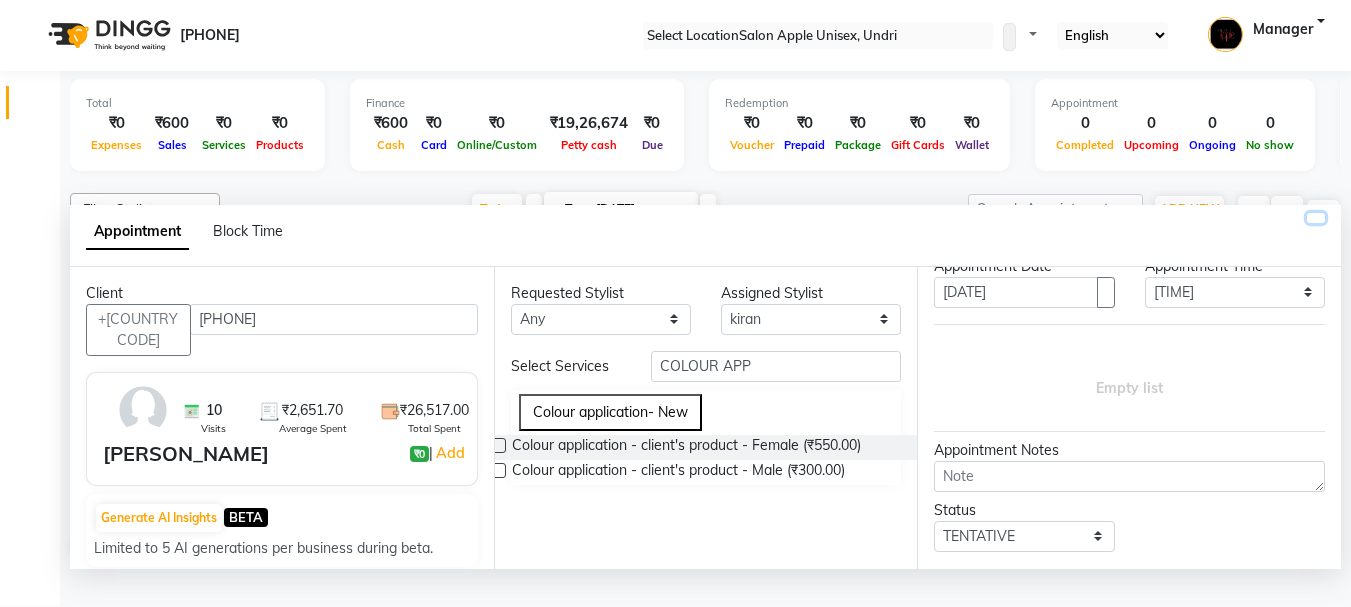 click at bounding box center [1316, 218] 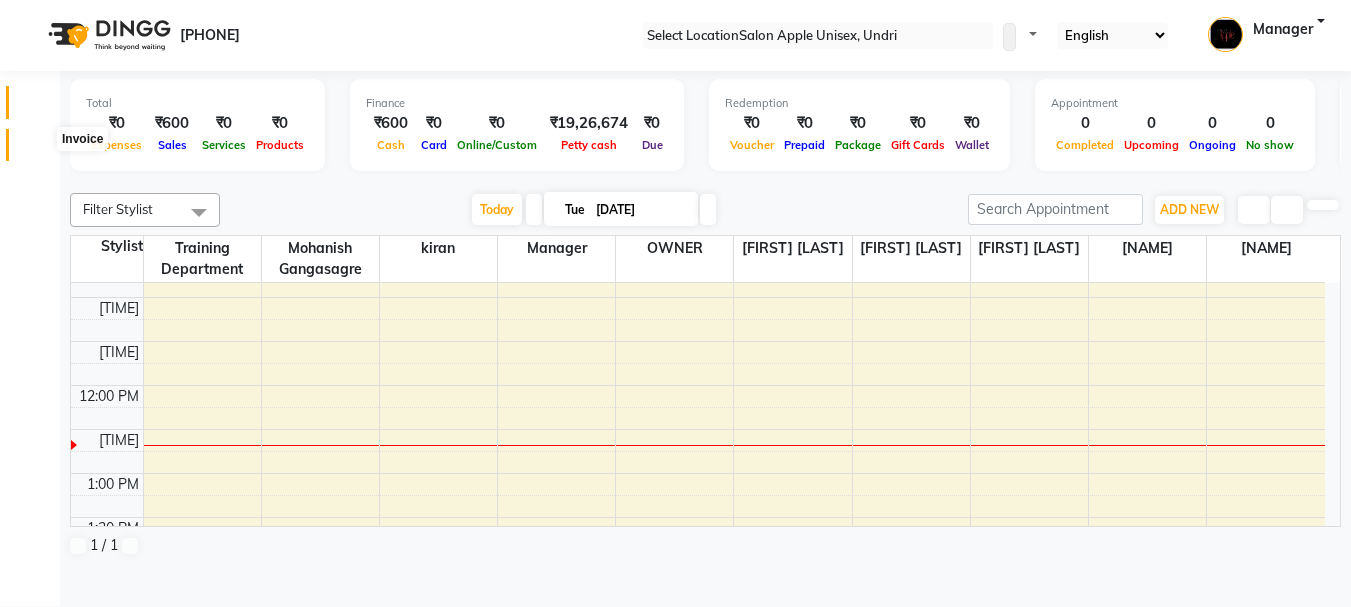 click at bounding box center [38, 150] 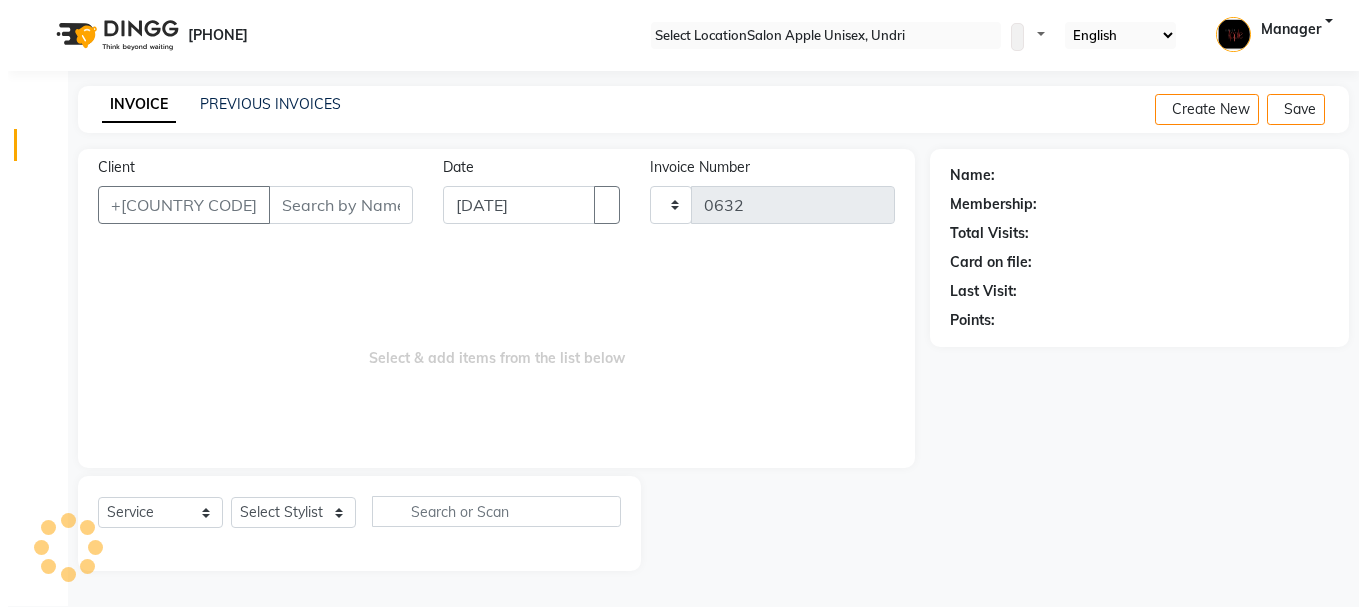 scroll, scrollTop: 0, scrollLeft: 0, axis: both 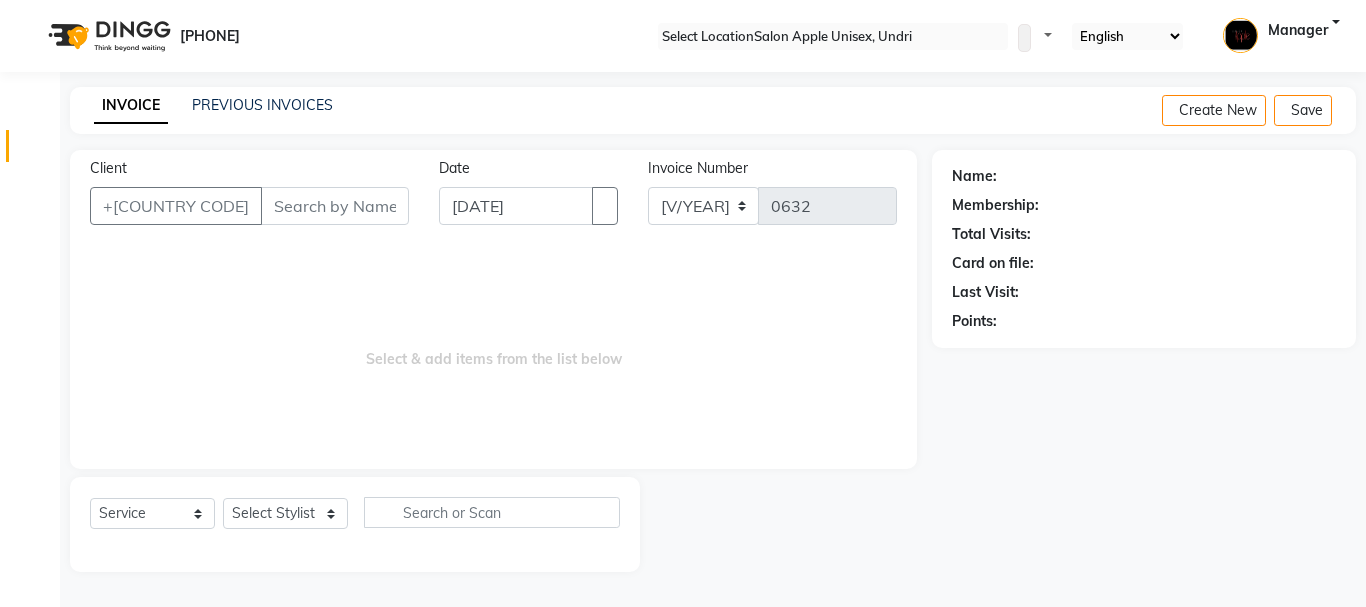 click on "Client" at bounding box center (335, 206) 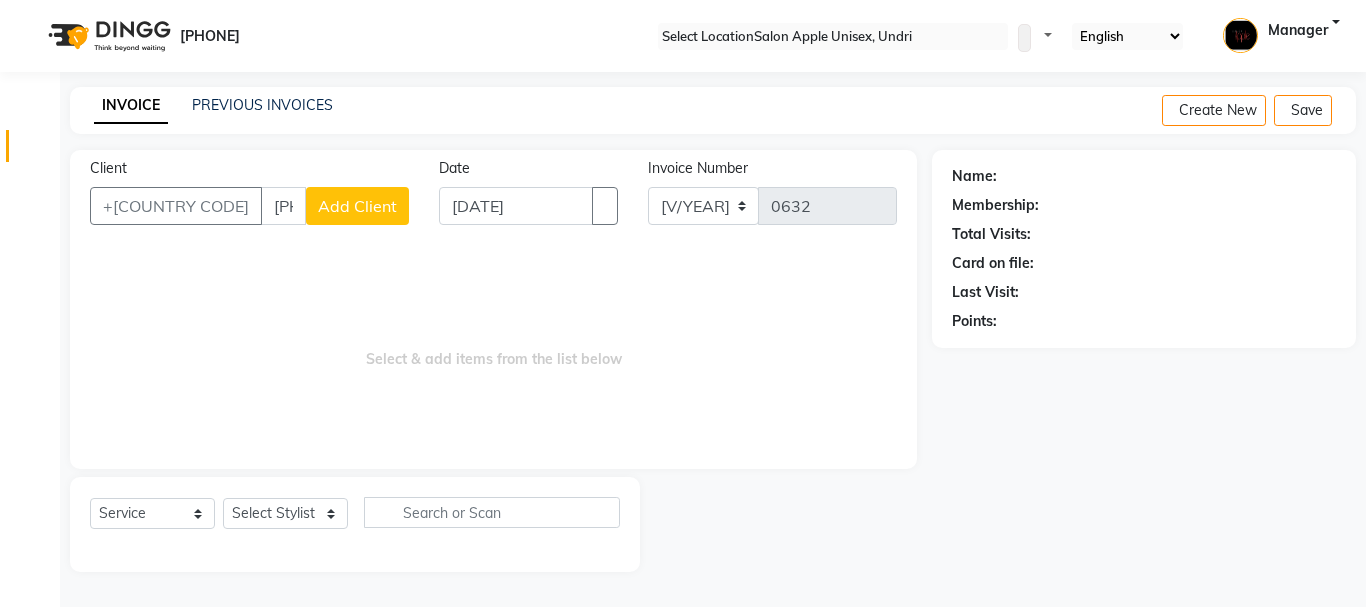 click on "[PHONE]" at bounding box center (283, 206) 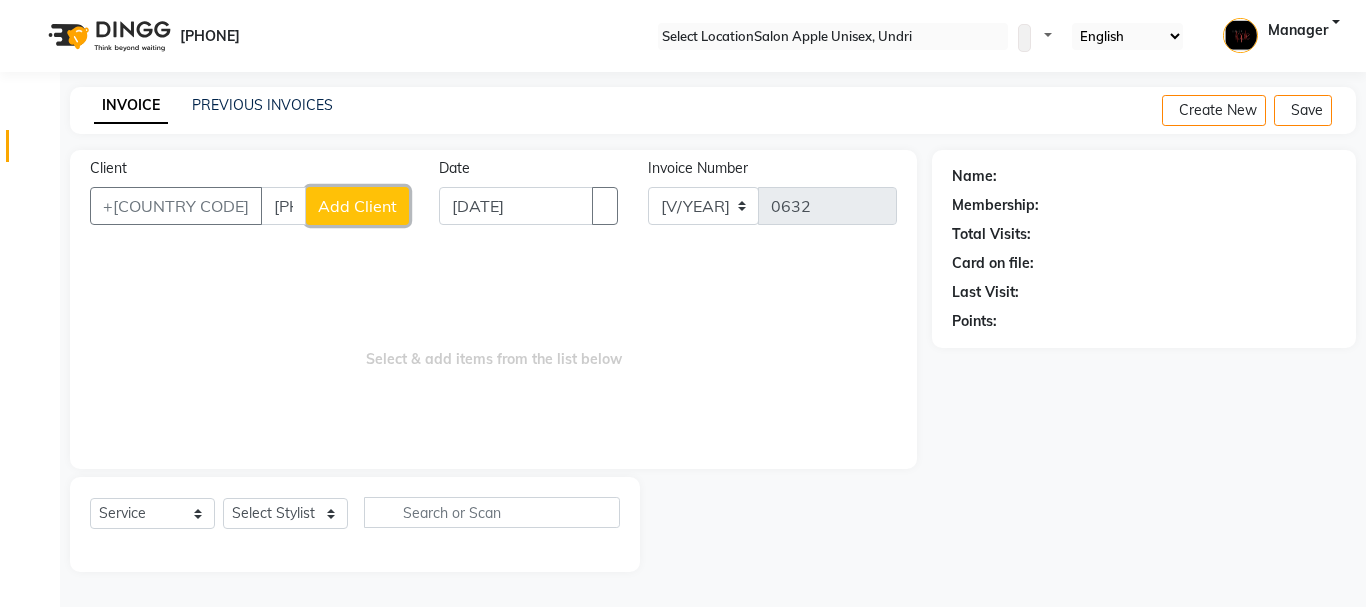 click on "Add Client" at bounding box center (357, 206) 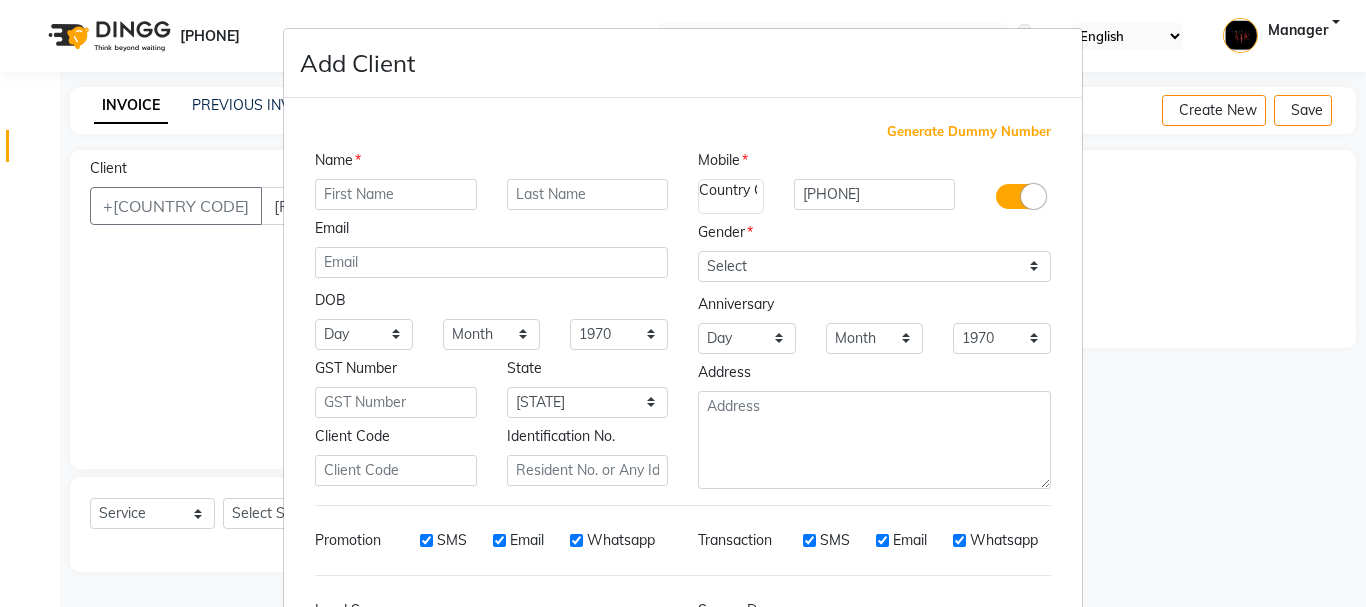 click at bounding box center (396, 194) 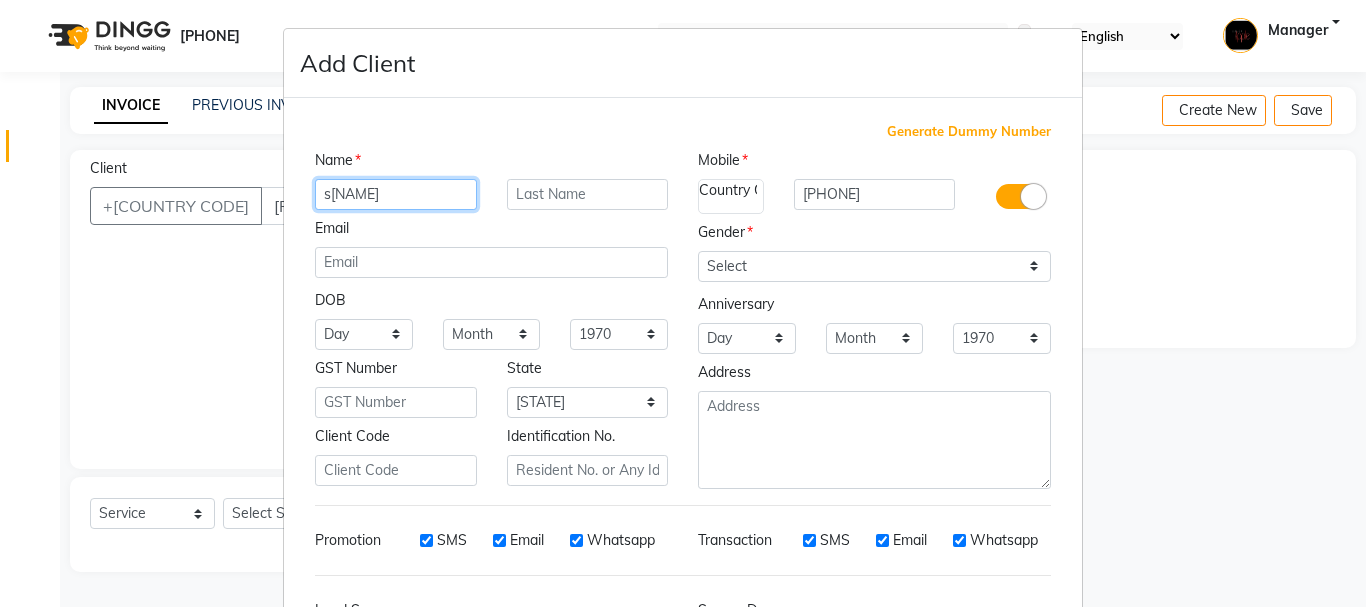 click on "s[NAME]" at bounding box center (396, 194) 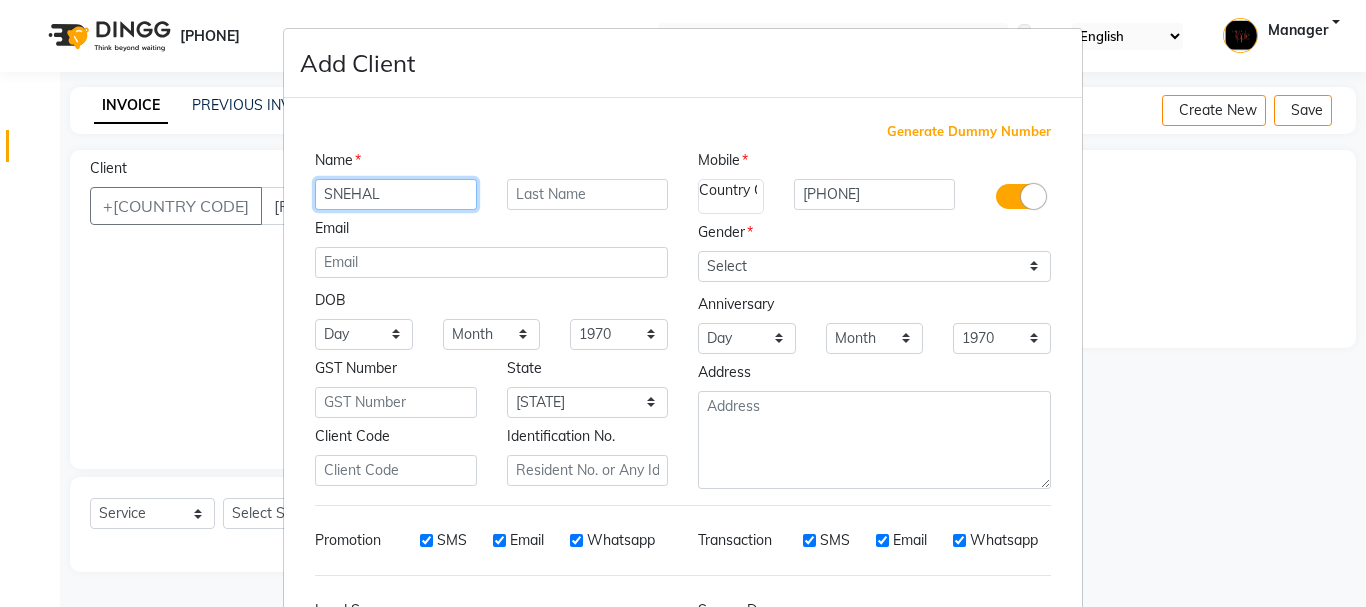 type on "SNEHAL" 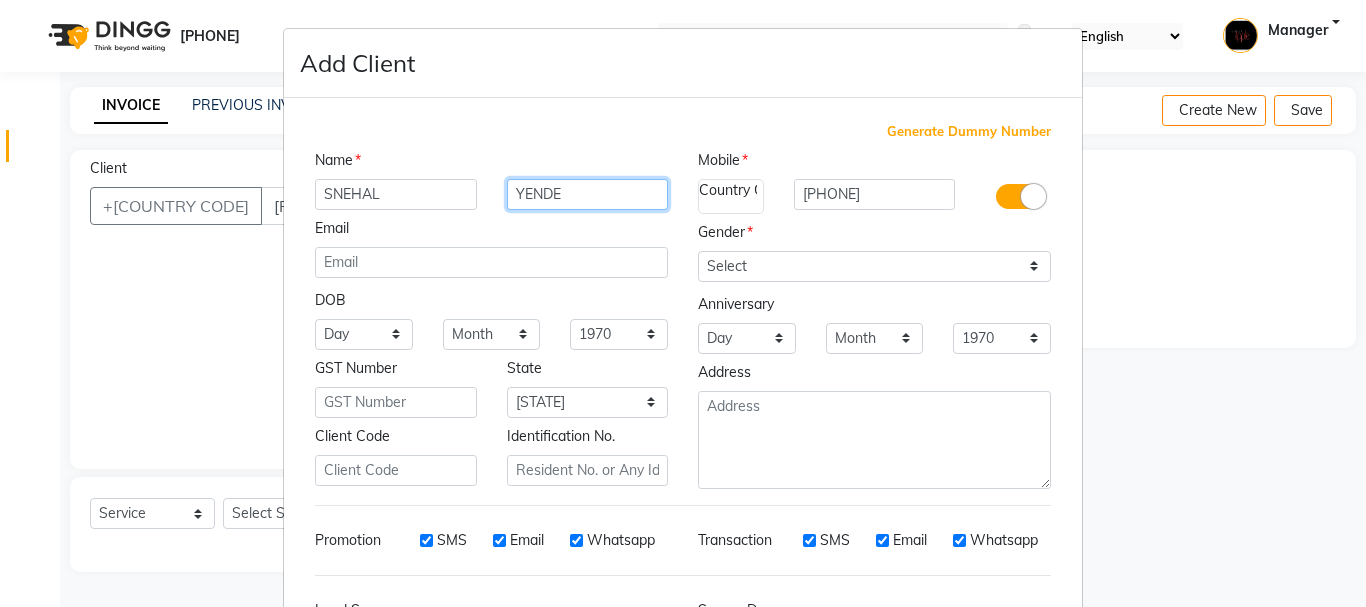 type on "YENDE" 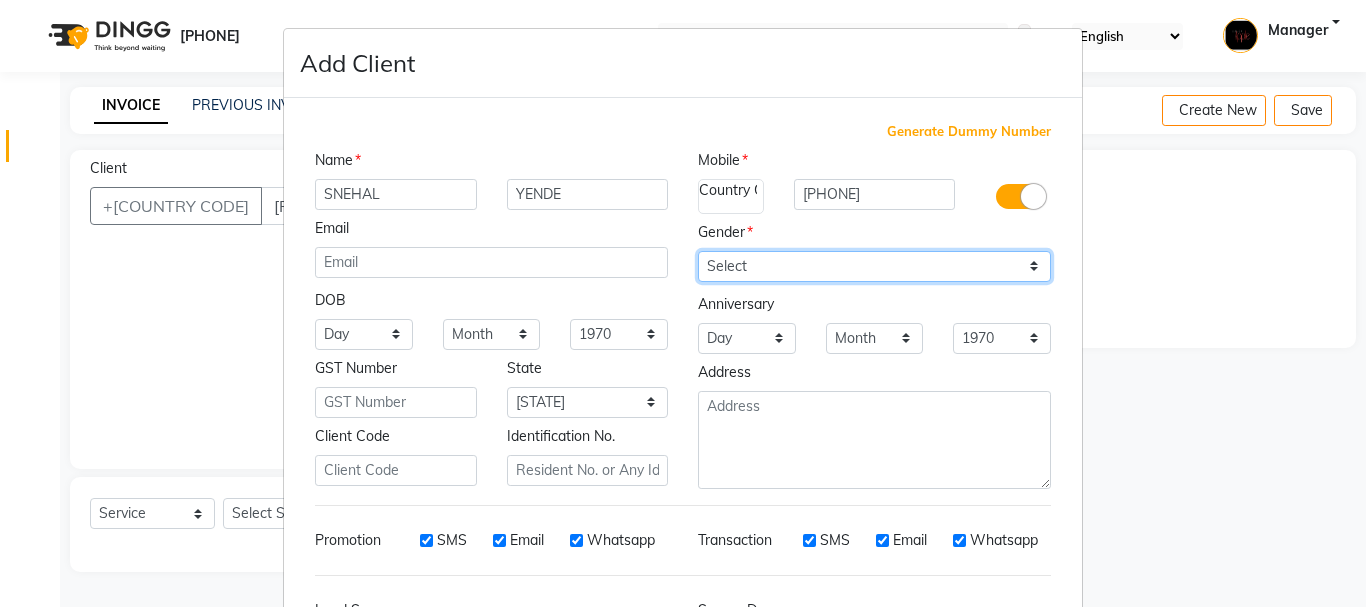 click on "Select Male Female Other Prefer Not To Say" at bounding box center [874, 266] 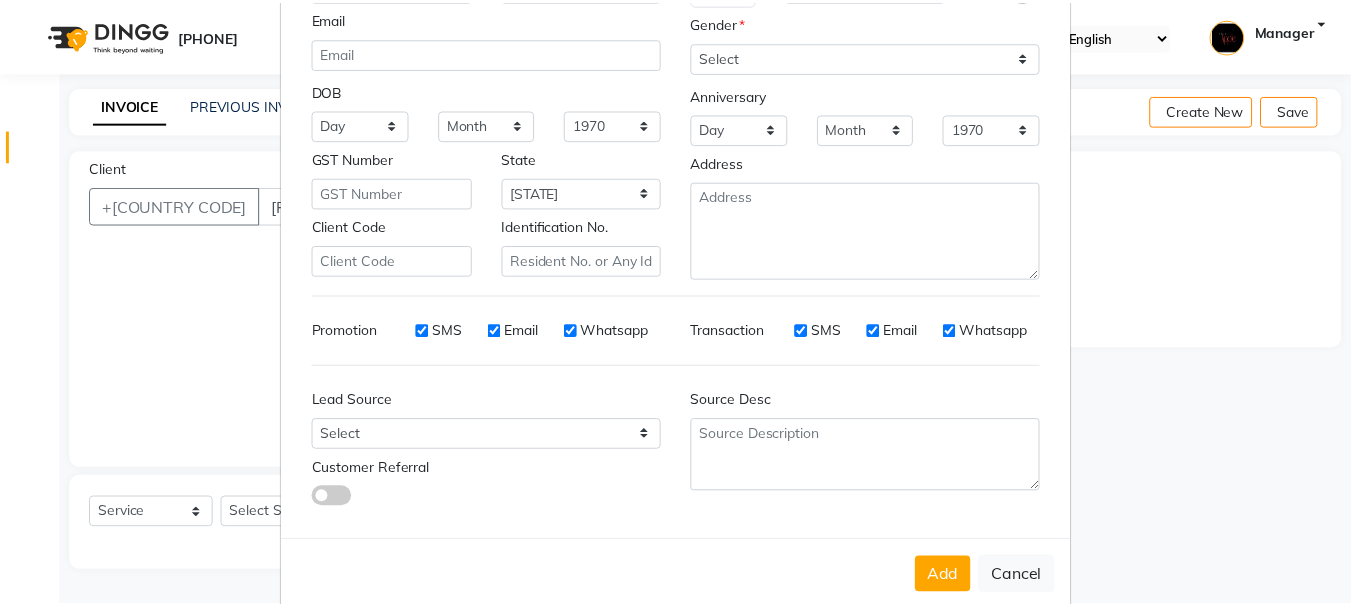 scroll, scrollTop: 242, scrollLeft: 0, axis: vertical 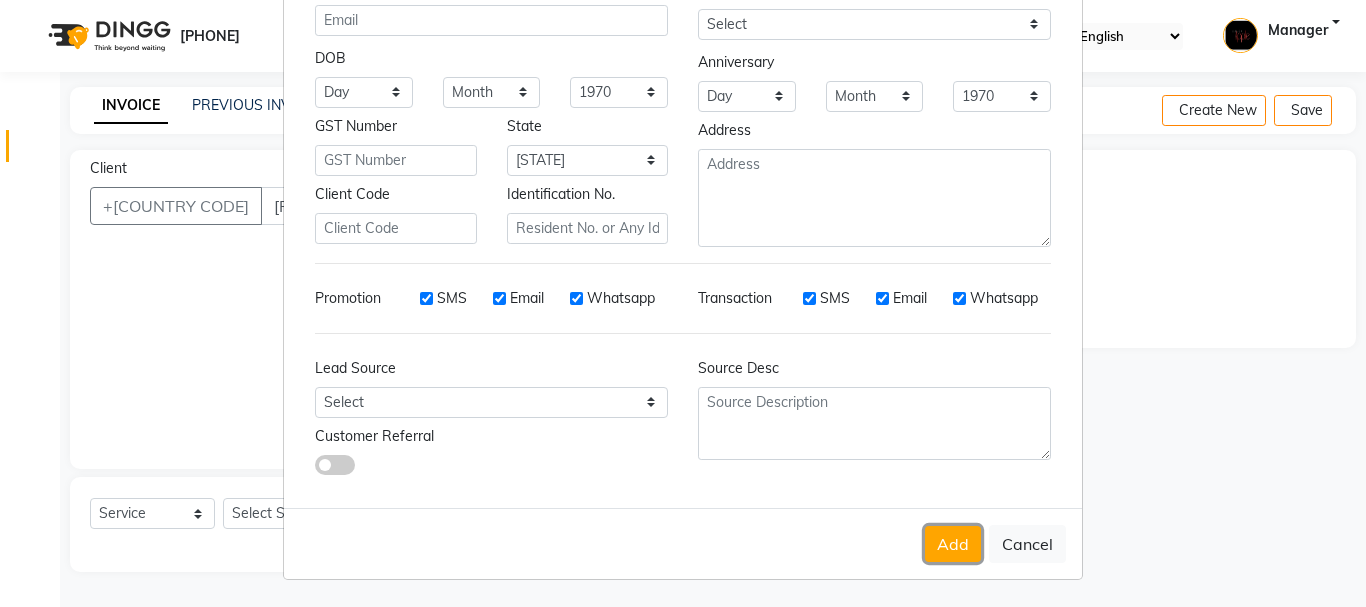 click on "Add" at bounding box center (953, 544) 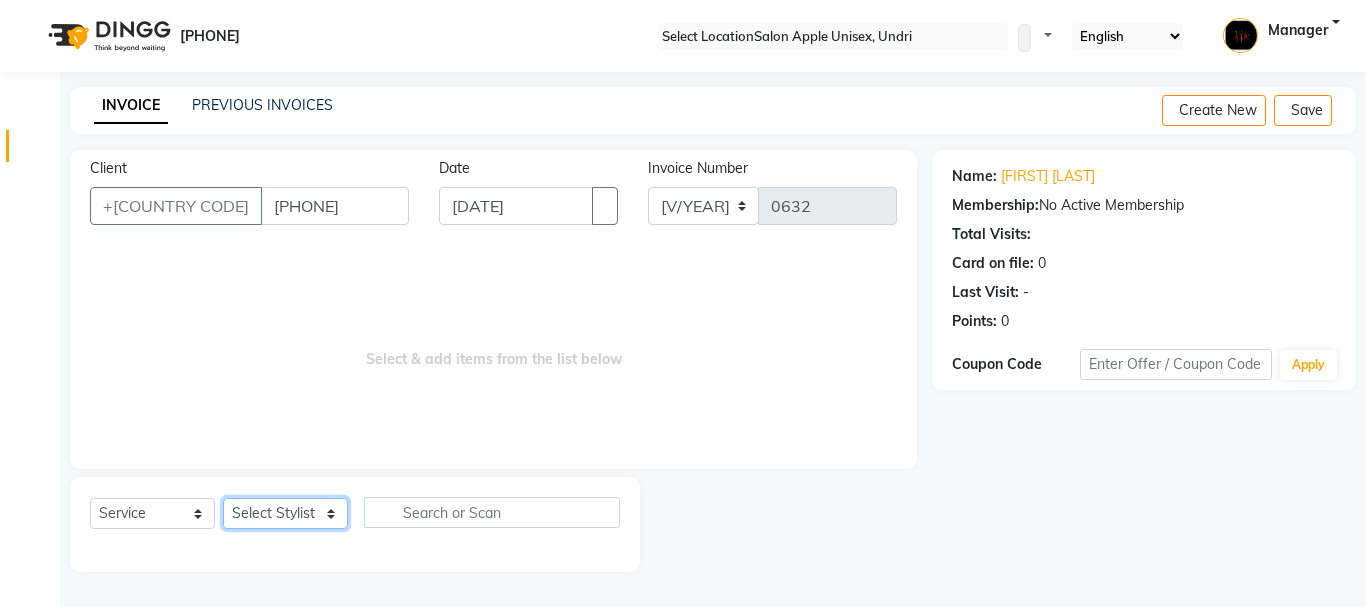 drag, startPoint x: 272, startPoint y: 514, endPoint x: 276, endPoint y: 504, distance: 10.770329 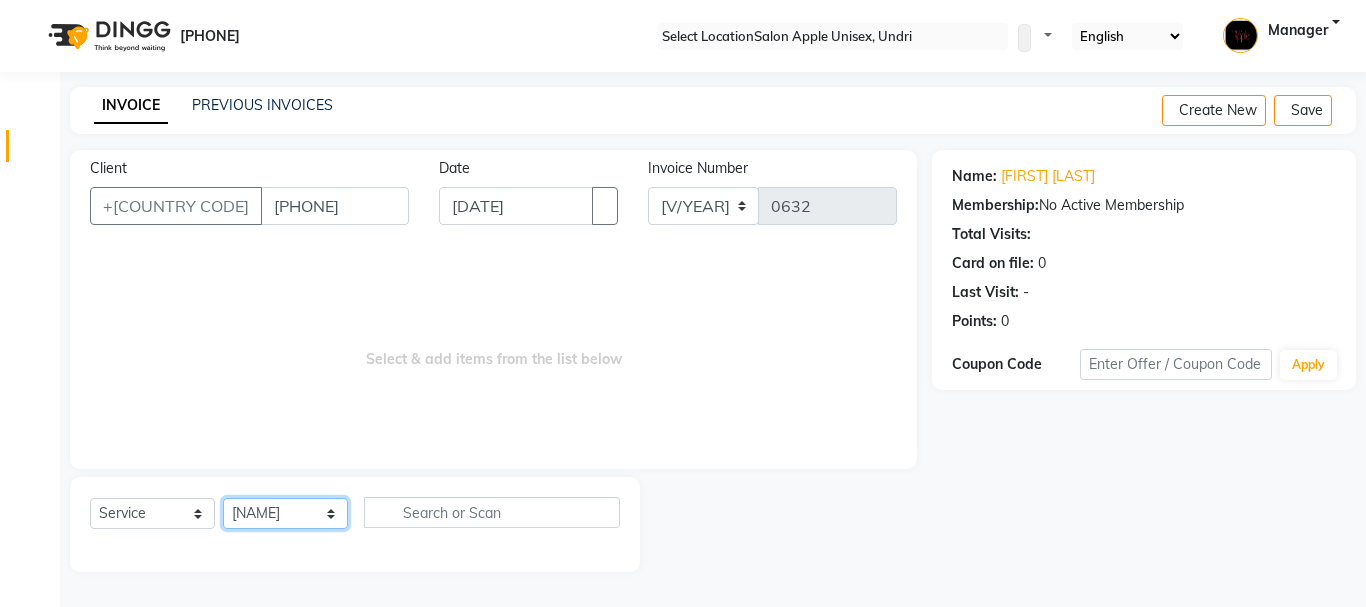 click on "Select Stylist chetan kshirsagar durga kiran komal navale Manager Manager Mohanish Gangasagre OWNER pratibha karve sana Sunil Khemchandani Training Department" at bounding box center (285, 513) 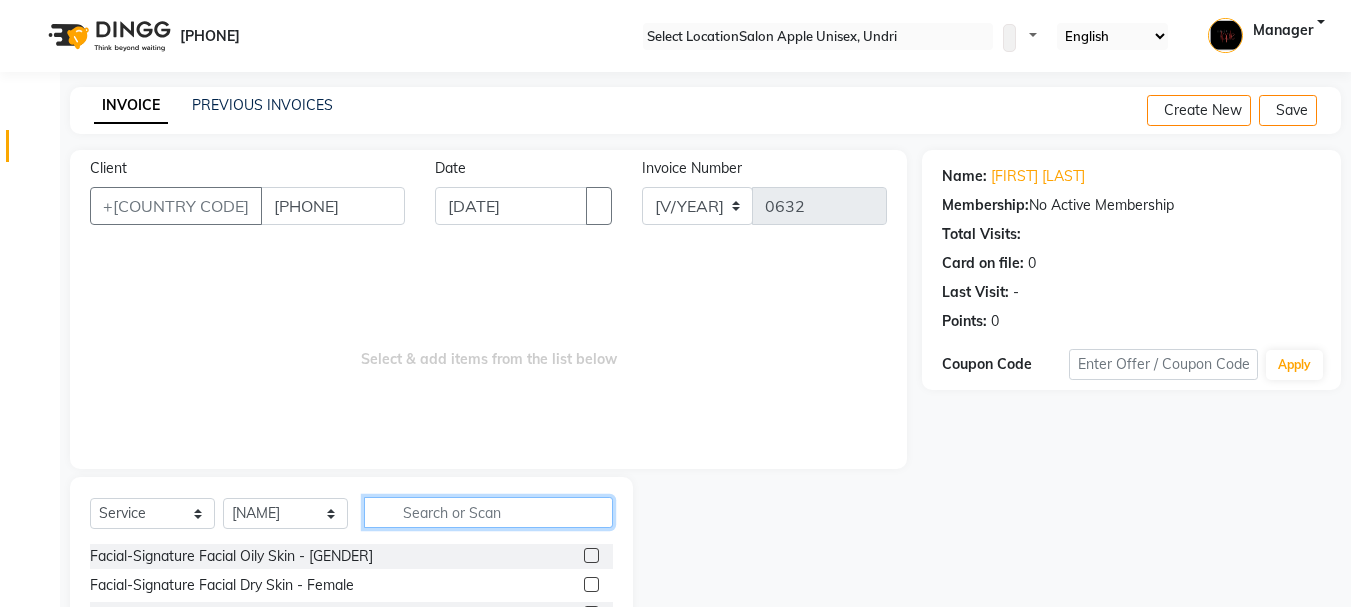 click at bounding box center [488, 512] 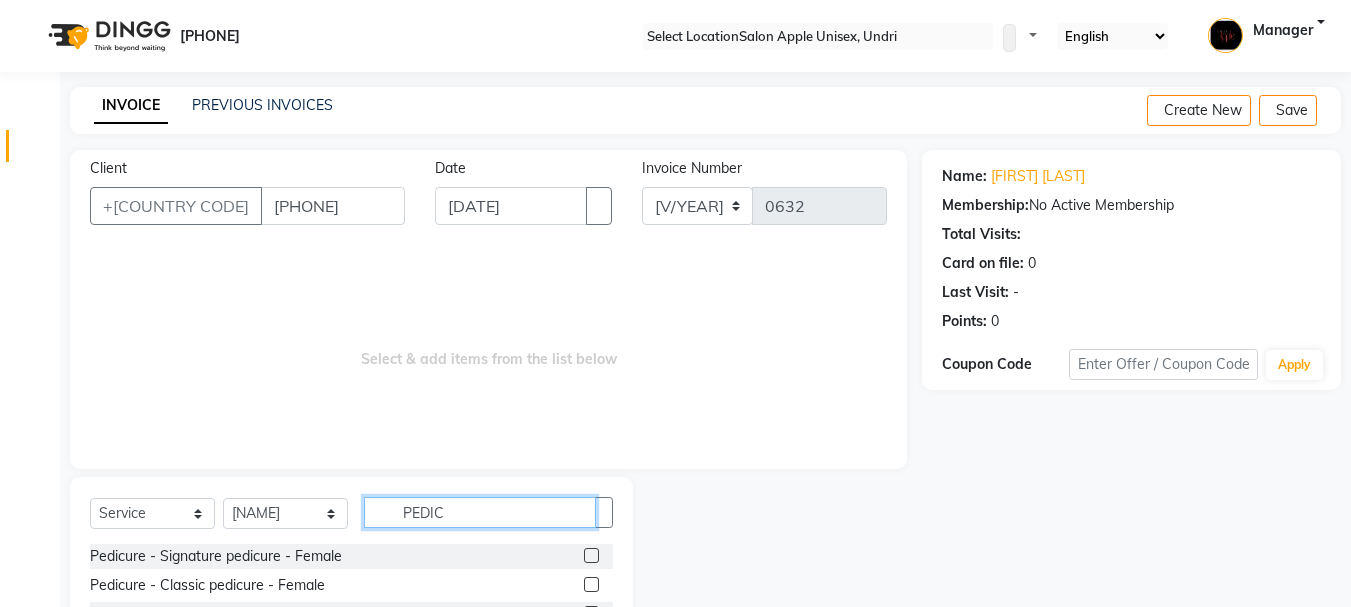 type on "PEDIC" 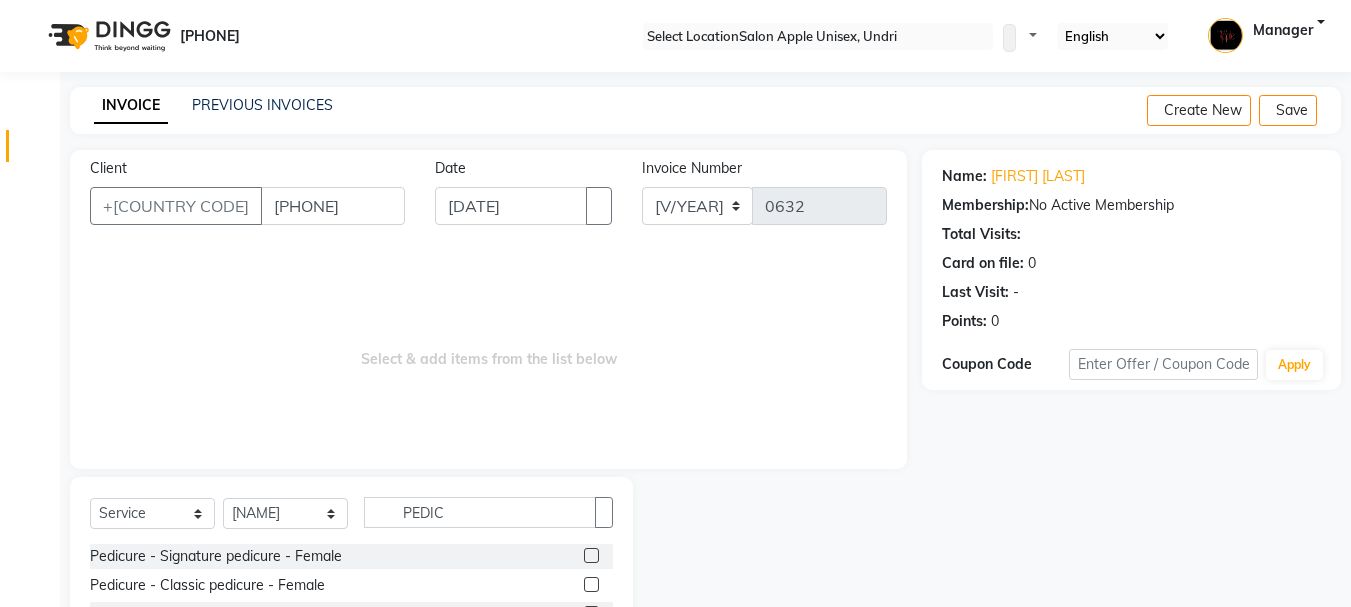 click at bounding box center [591, 584] 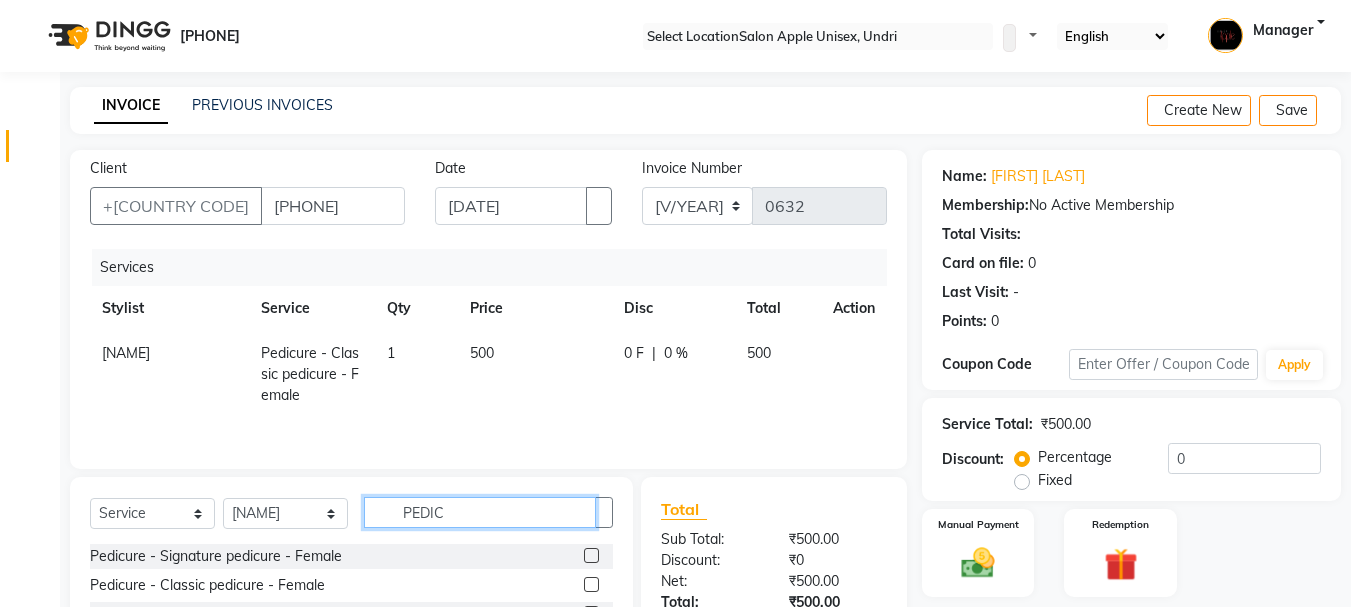click on "PEDIC" at bounding box center (480, 512) 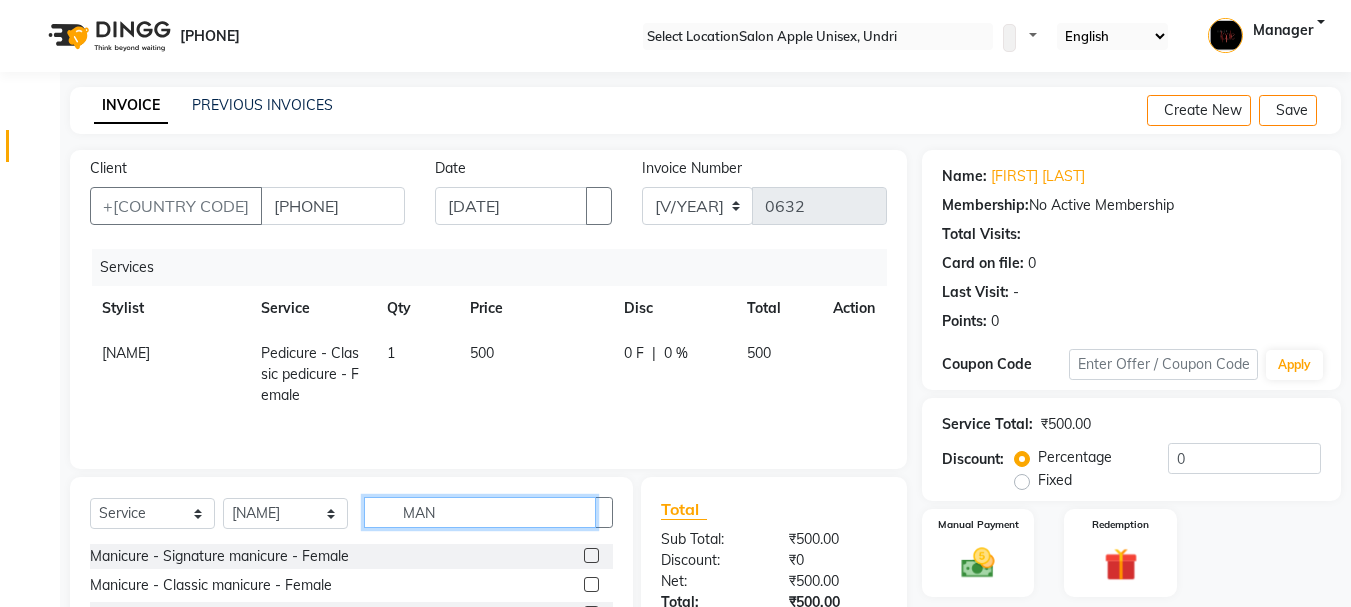 type on "MAN" 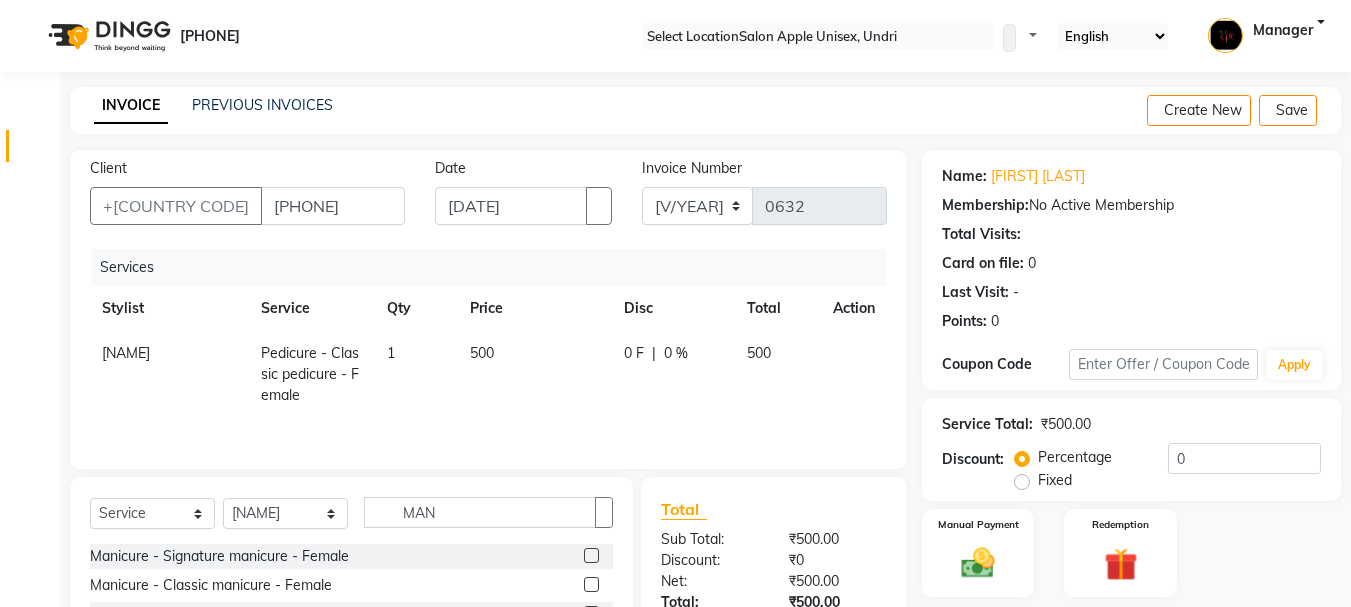 click at bounding box center (591, 555) 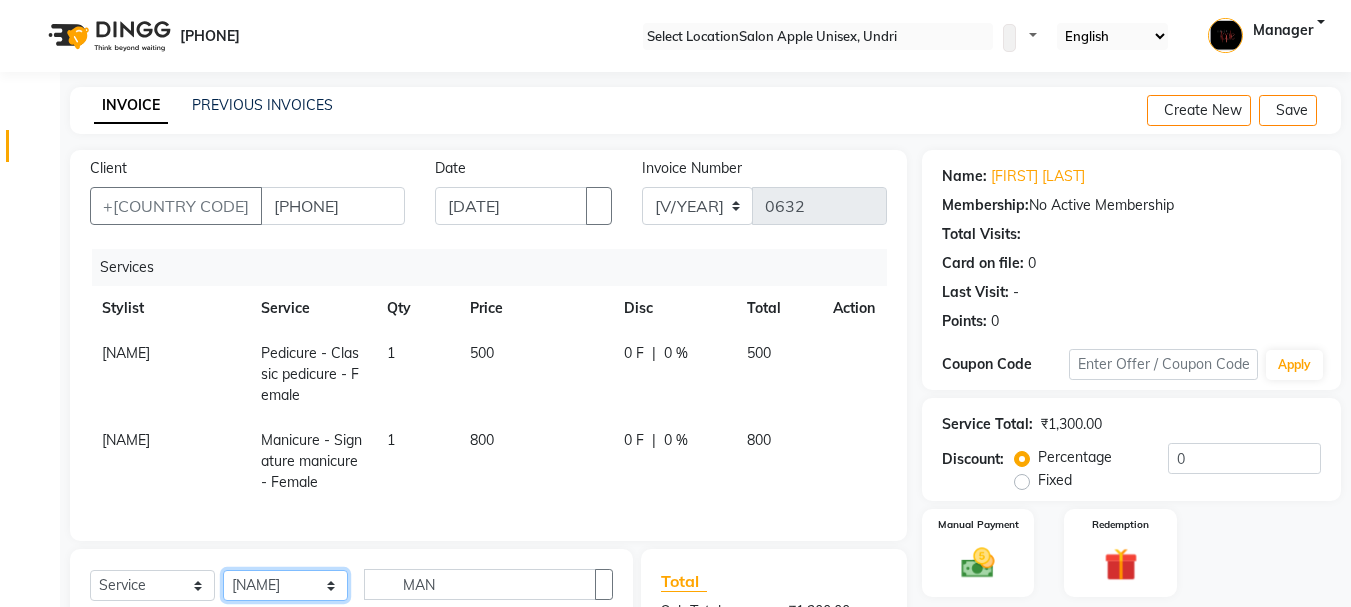 drag, startPoint x: 298, startPoint y: 605, endPoint x: 307, endPoint y: 582, distance: 24.698177 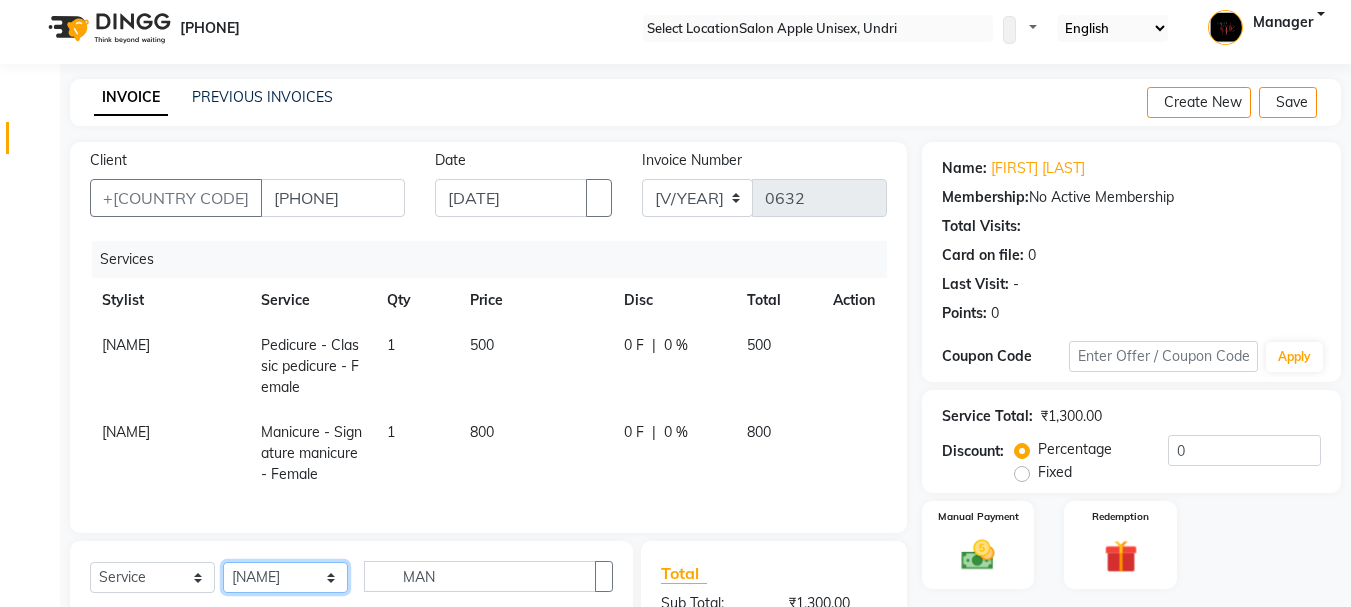 select on "79931" 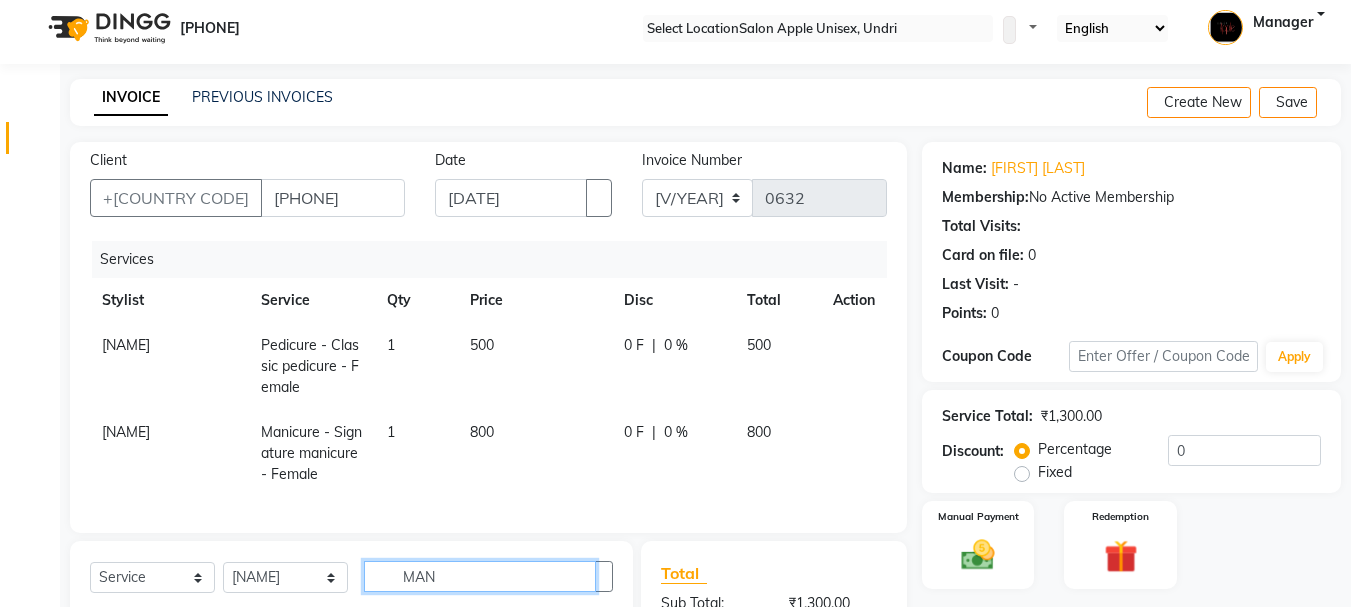 click on "MAN" at bounding box center [480, 576] 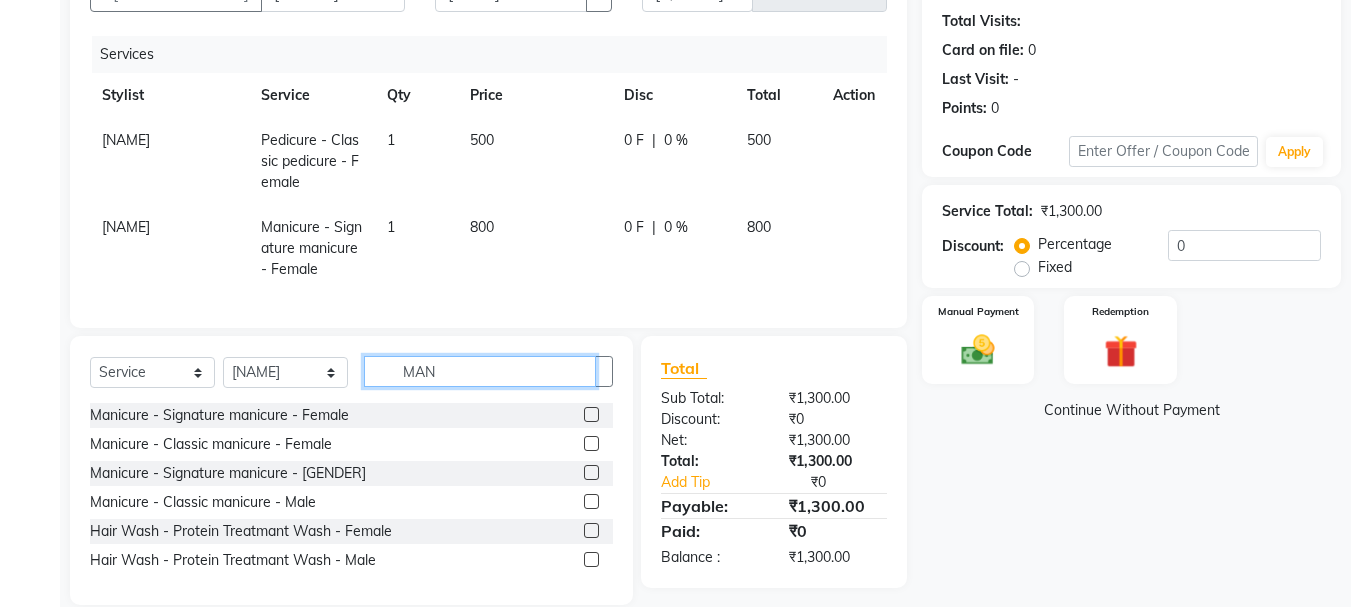 scroll, scrollTop: 255, scrollLeft: 0, axis: vertical 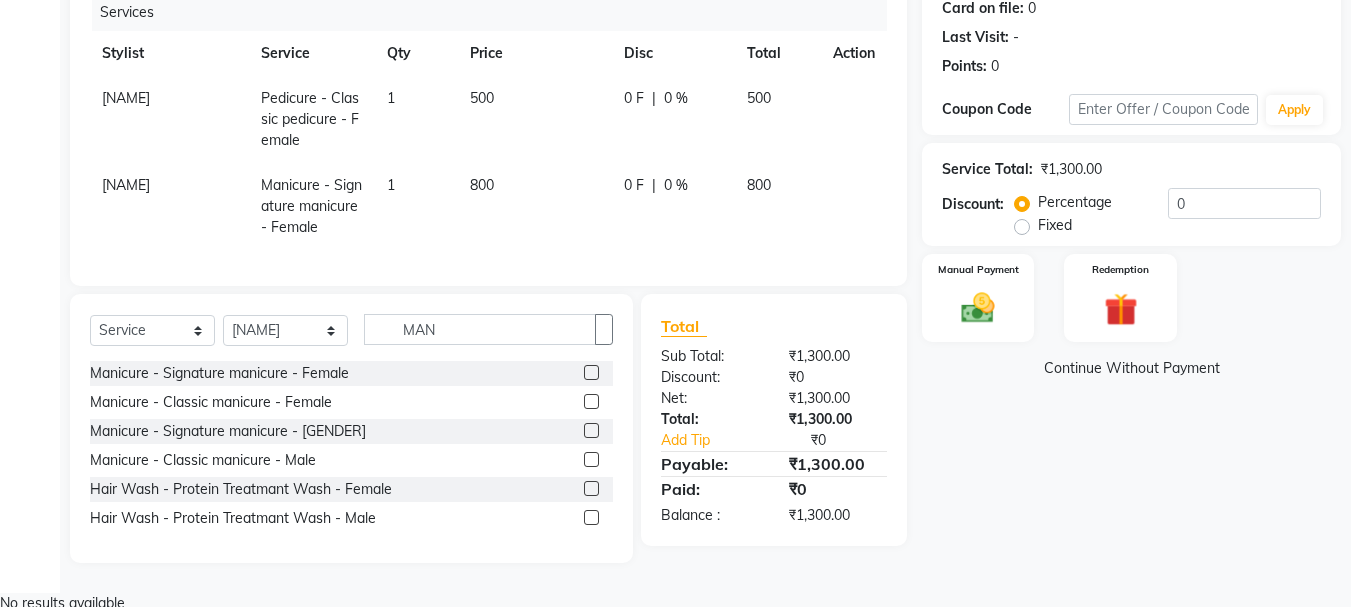 click at bounding box center [591, 459] 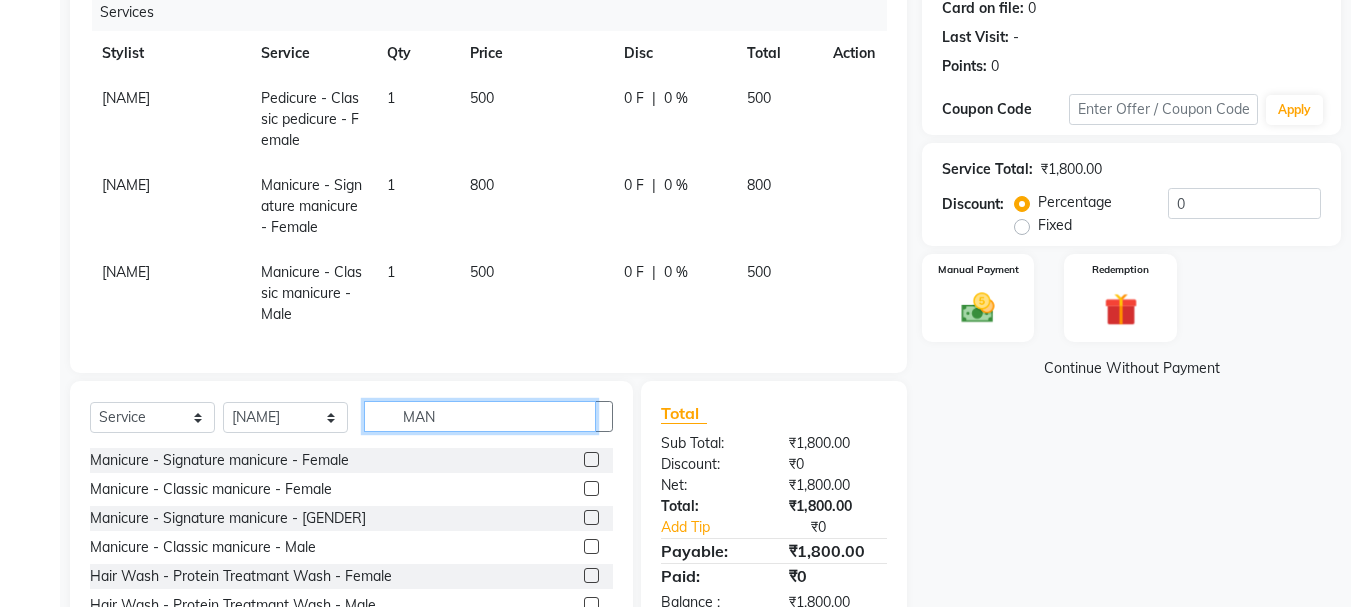 click on "MAN" at bounding box center (480, 416) 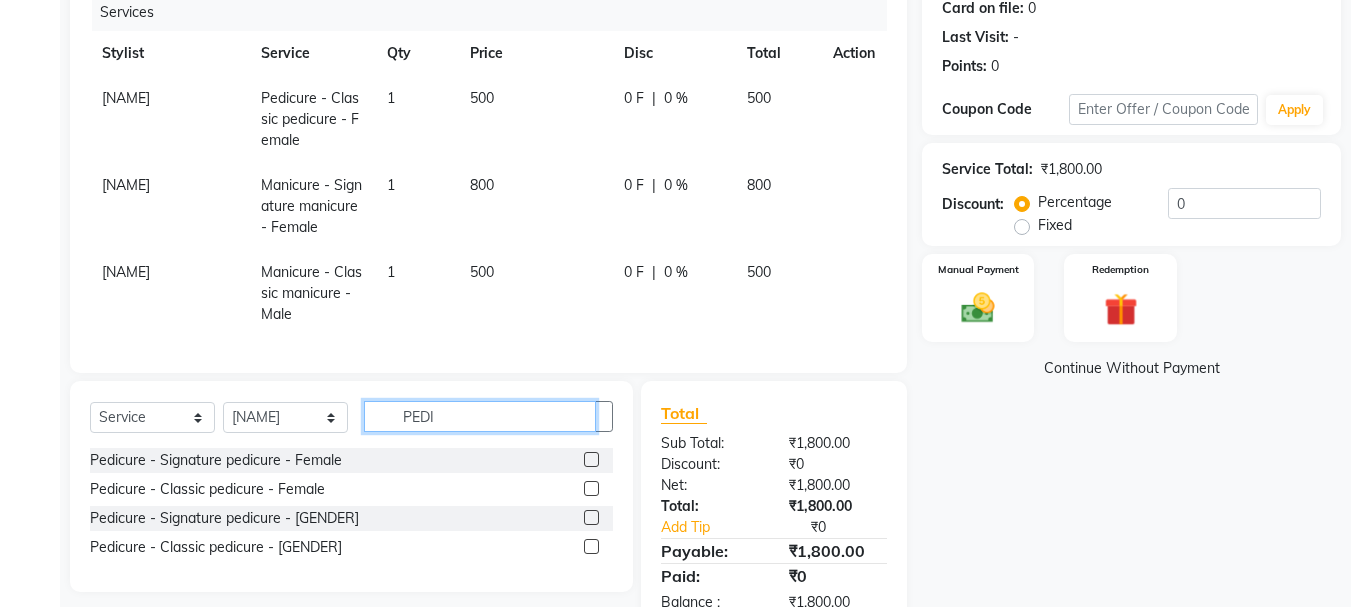 type on "PEDI" 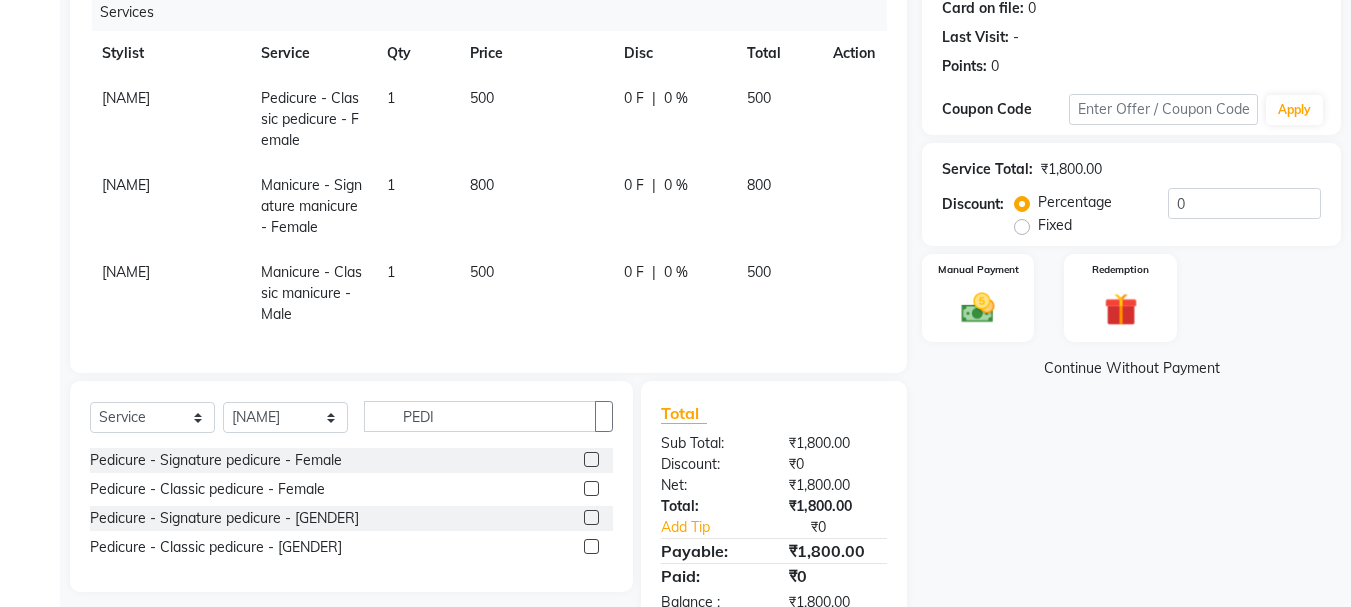 click at bounding box center (591, 546) 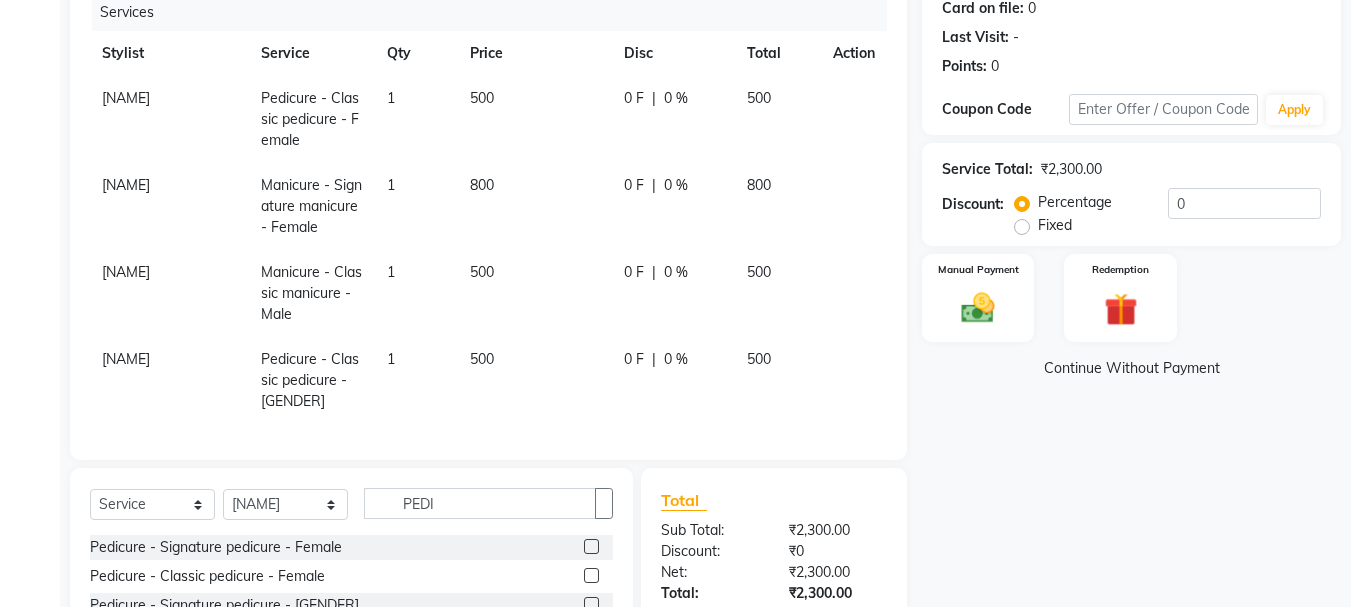 scroll, scrollTop: 412, scrollLeft: 0, axis: vertical 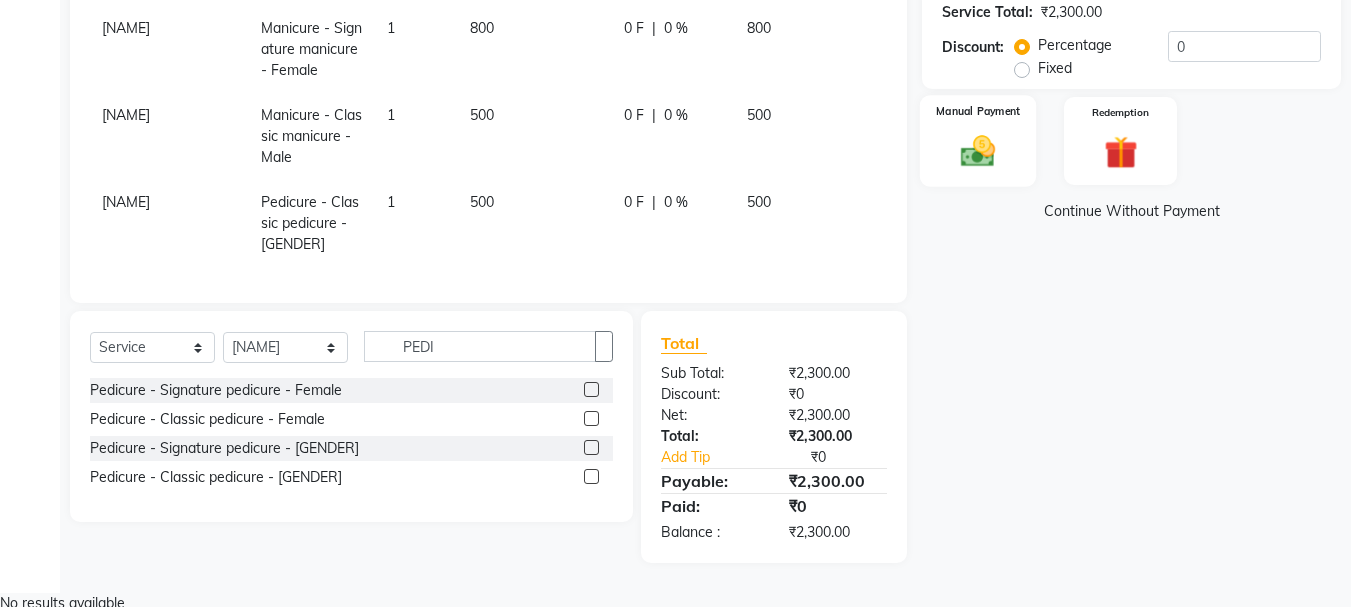 click at bounding box center (978, 151) 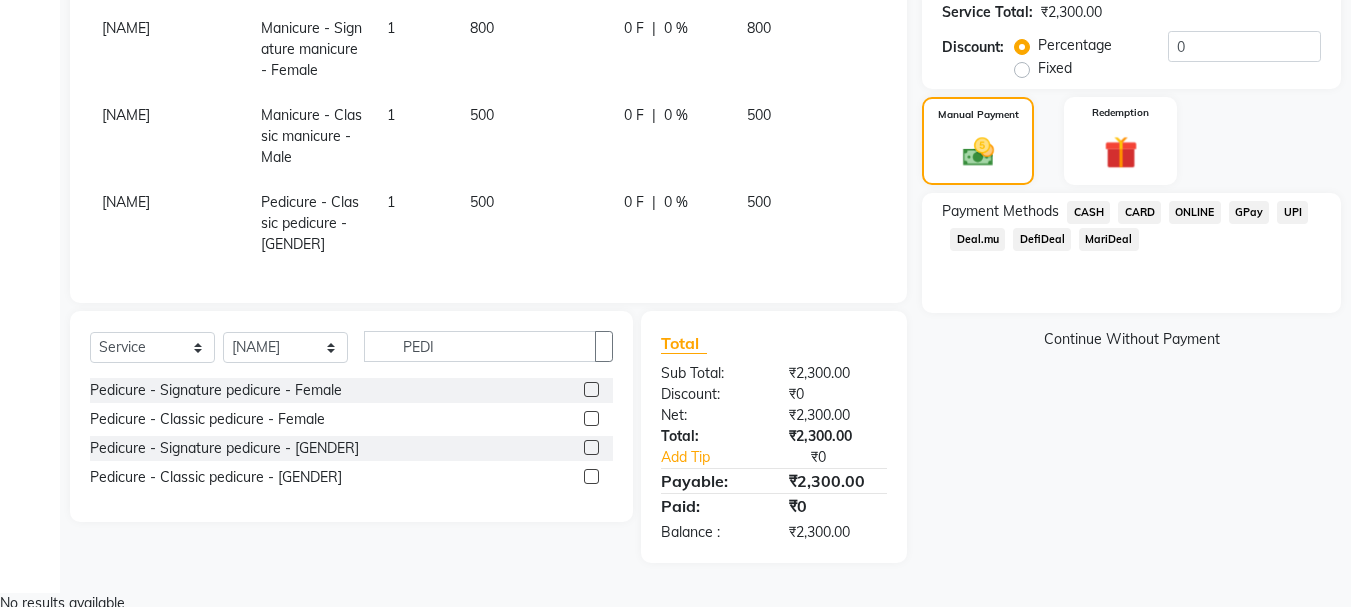 click on "GPay" at bounding box center [1088, 212] 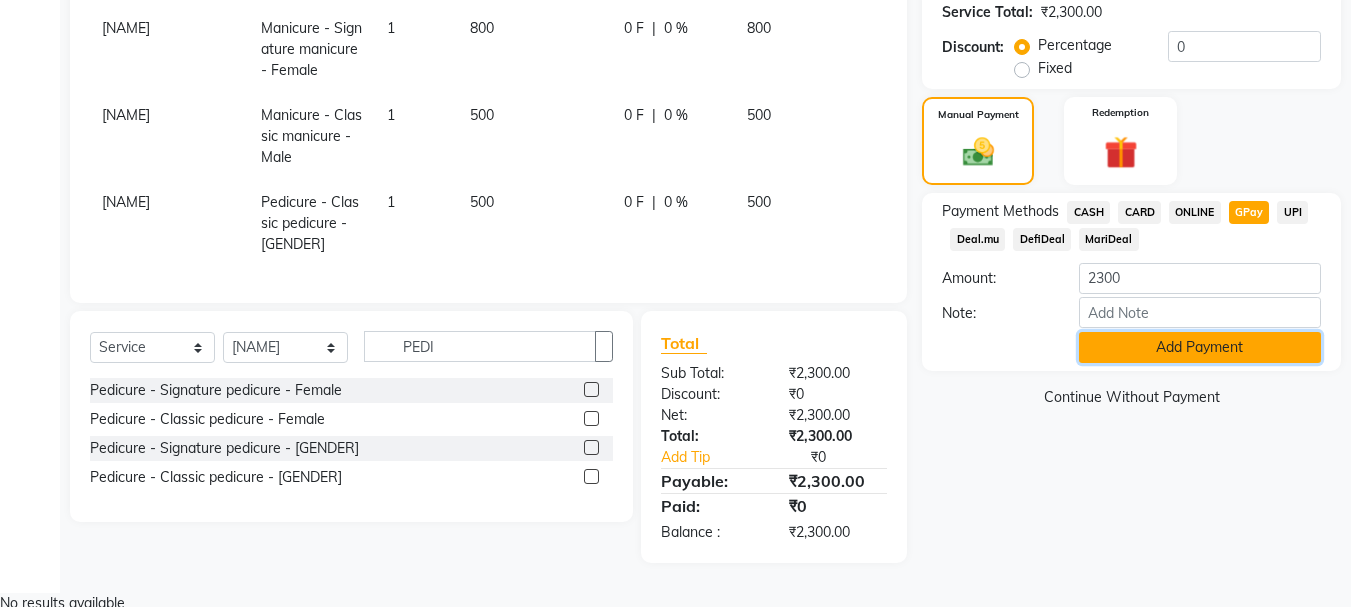 click on "Add Payment" at bounding box center (1200, 347) 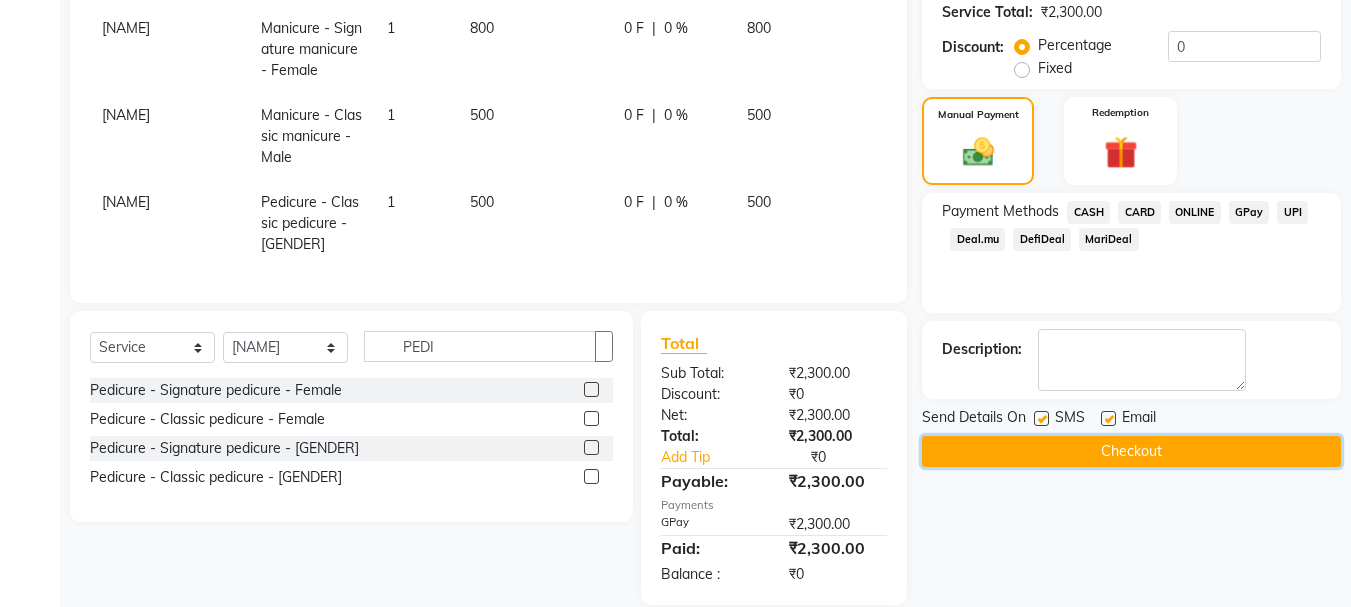 click on "Checkout" at bounding box center [1131, 451] 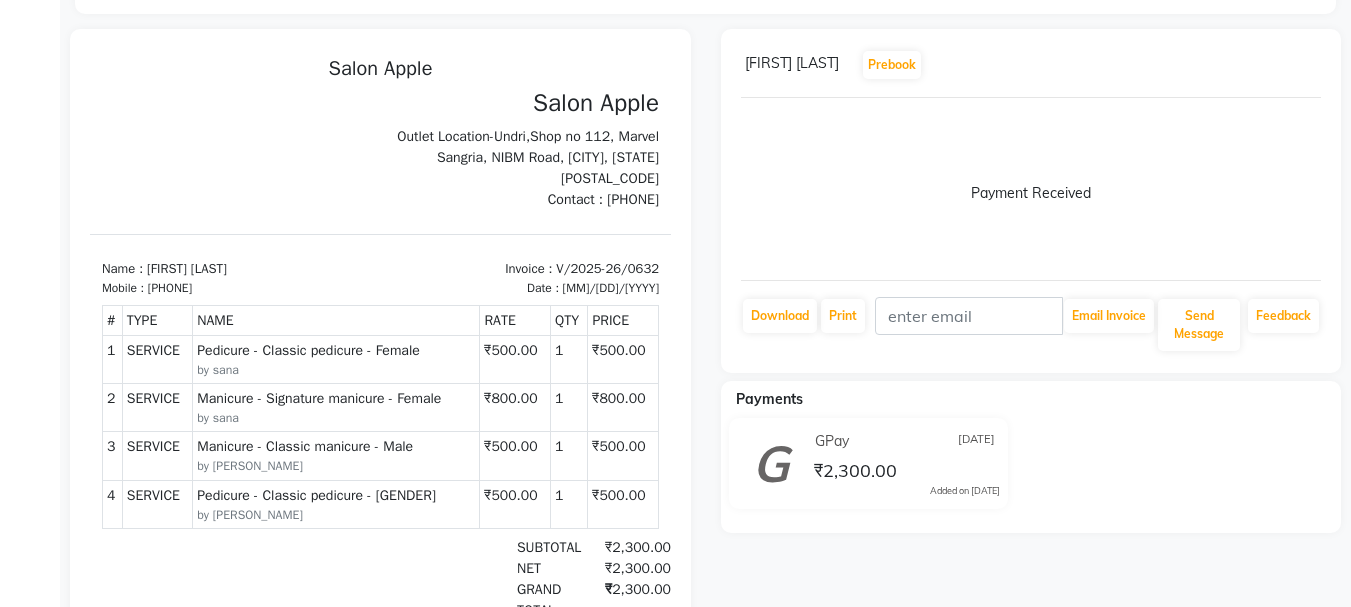 scroll, scrollTop: 109, scrollLeft: 0, axis: vertical 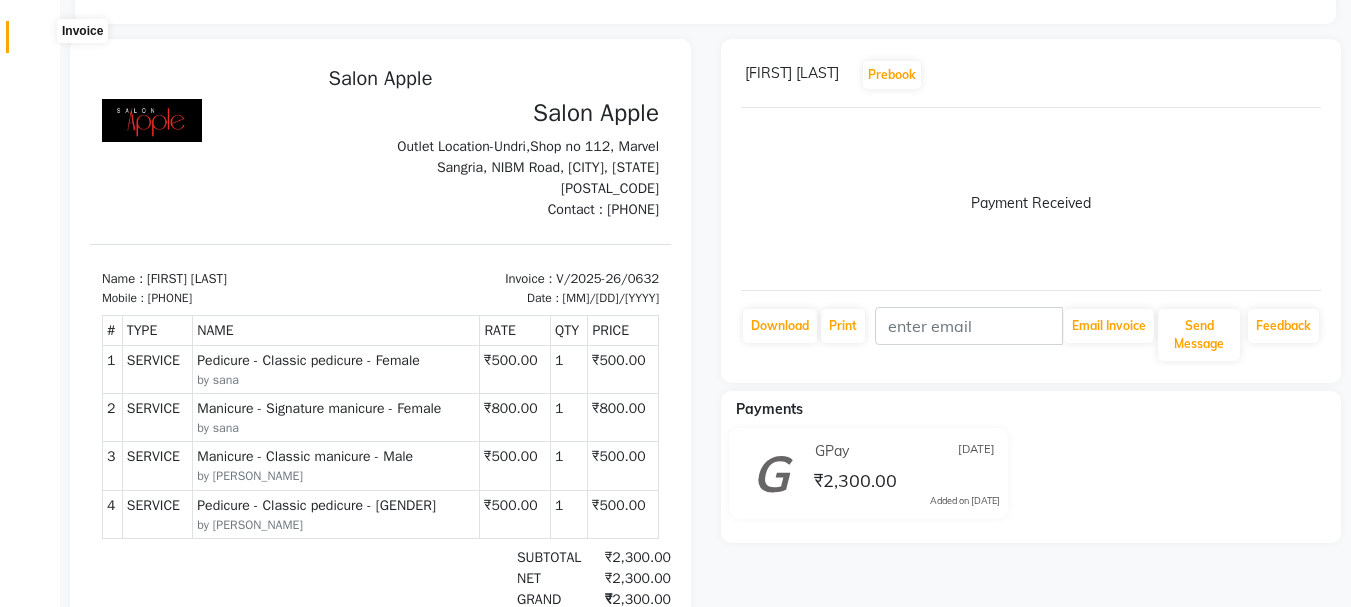 click at bounding box center (38, 42) 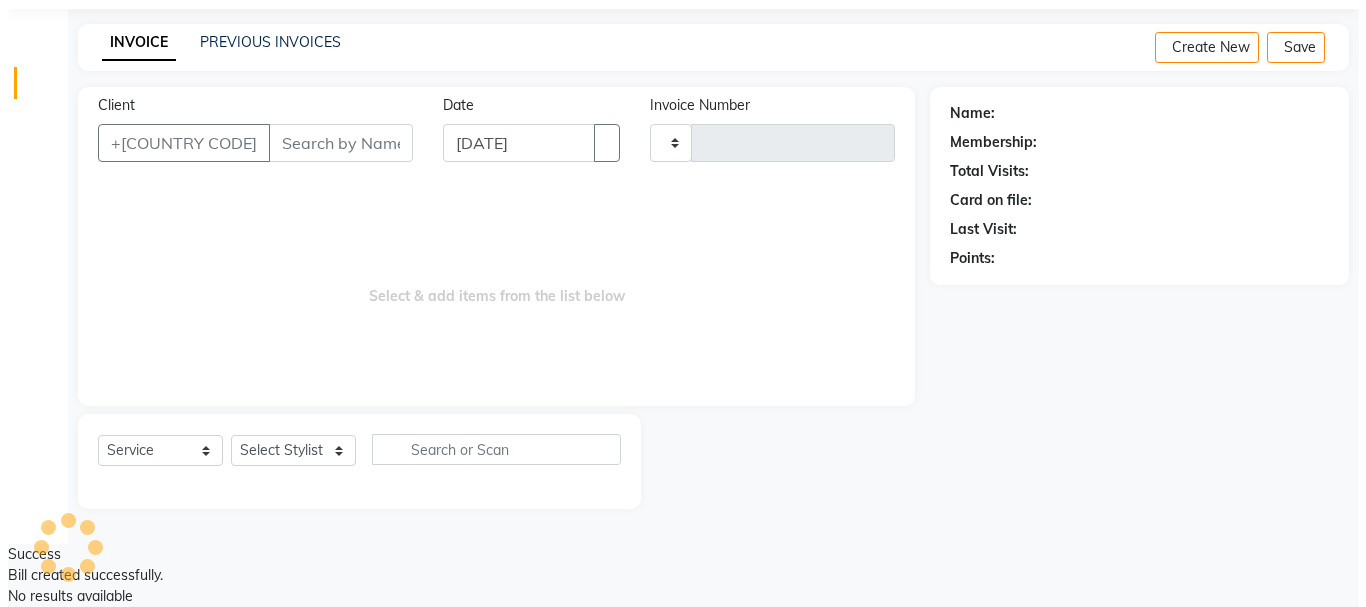scroll, scrollTop: 0, scrollLeft: 0, axis: both 